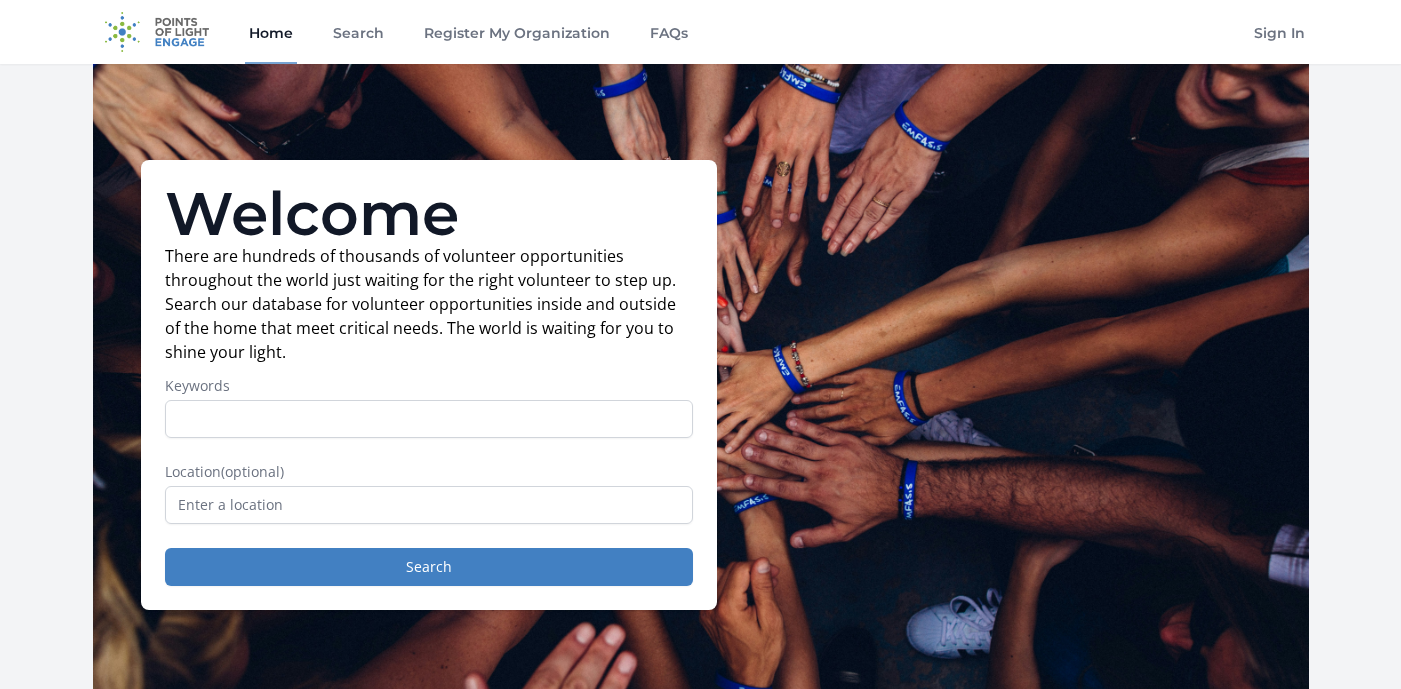 scroll, scrollTop: 0, scrollLeft: 0, axis: both 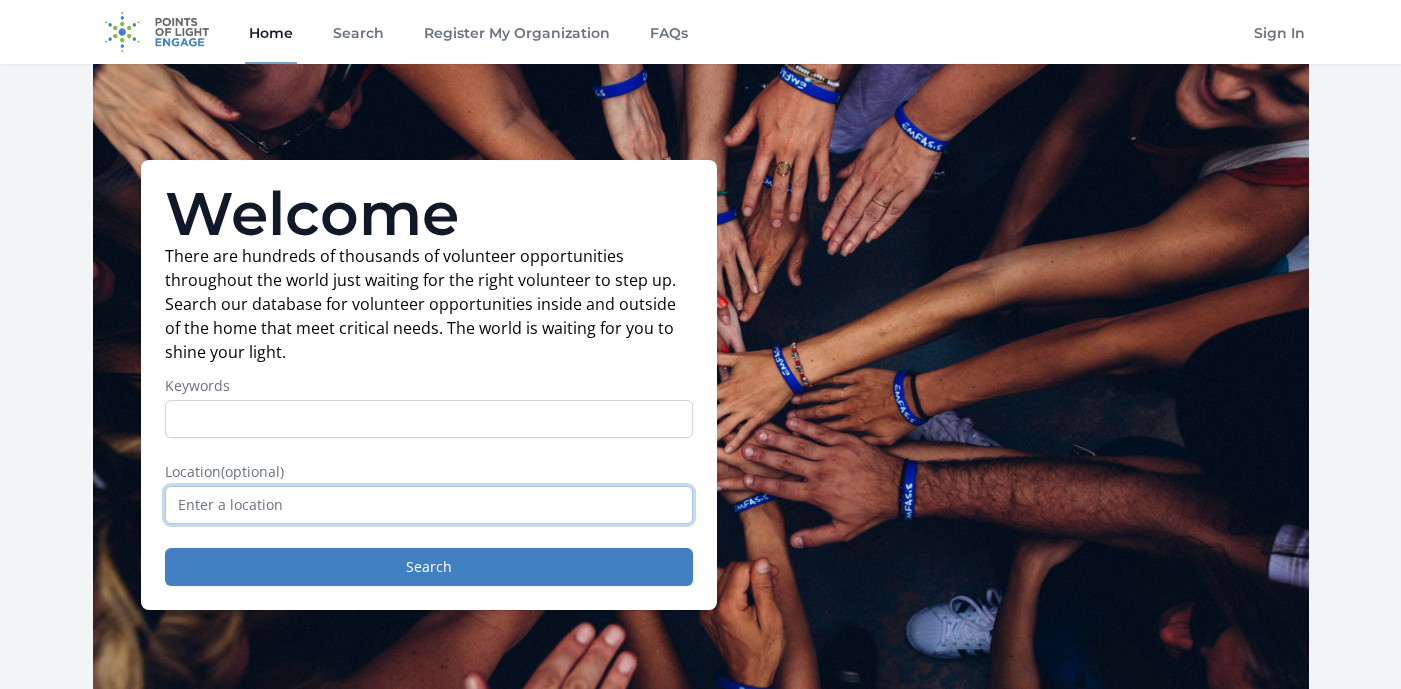 click at bounding box center (429, 505) 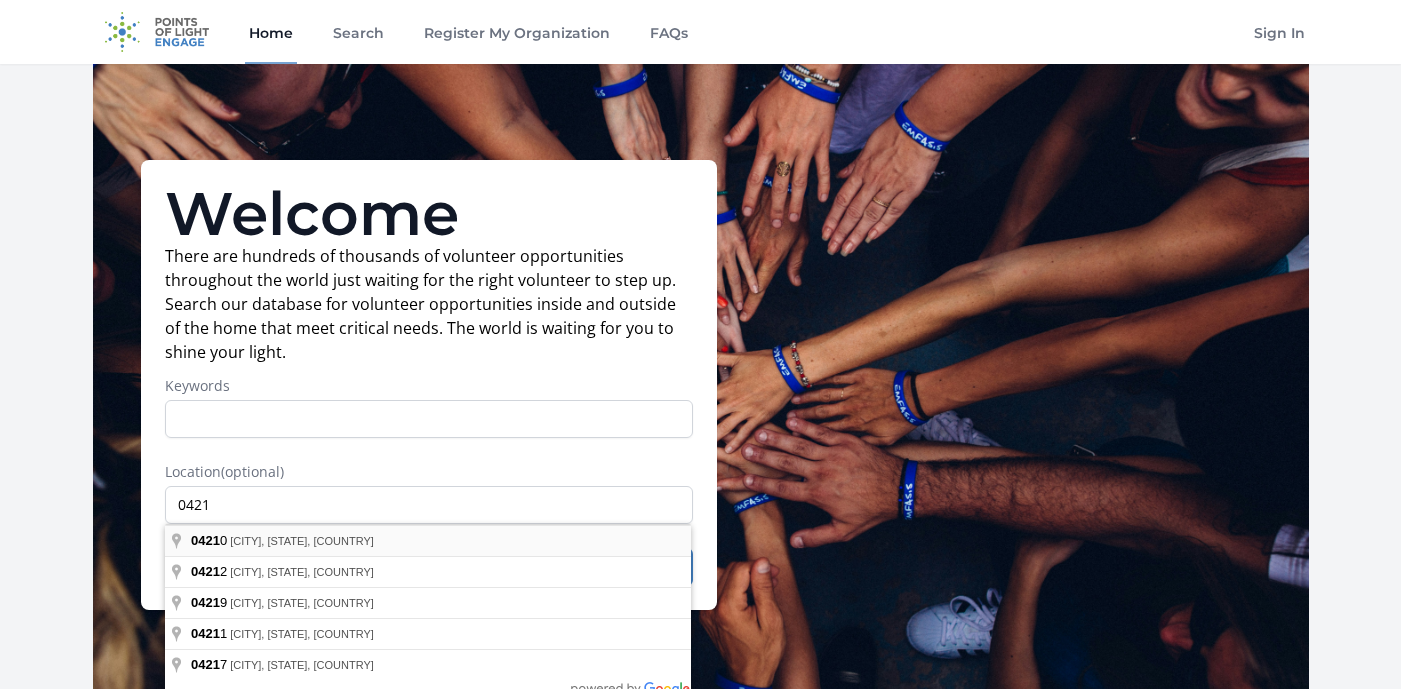 type on "[CITY], [STATE] [POSTAL_CODE], [COUNTRY]" 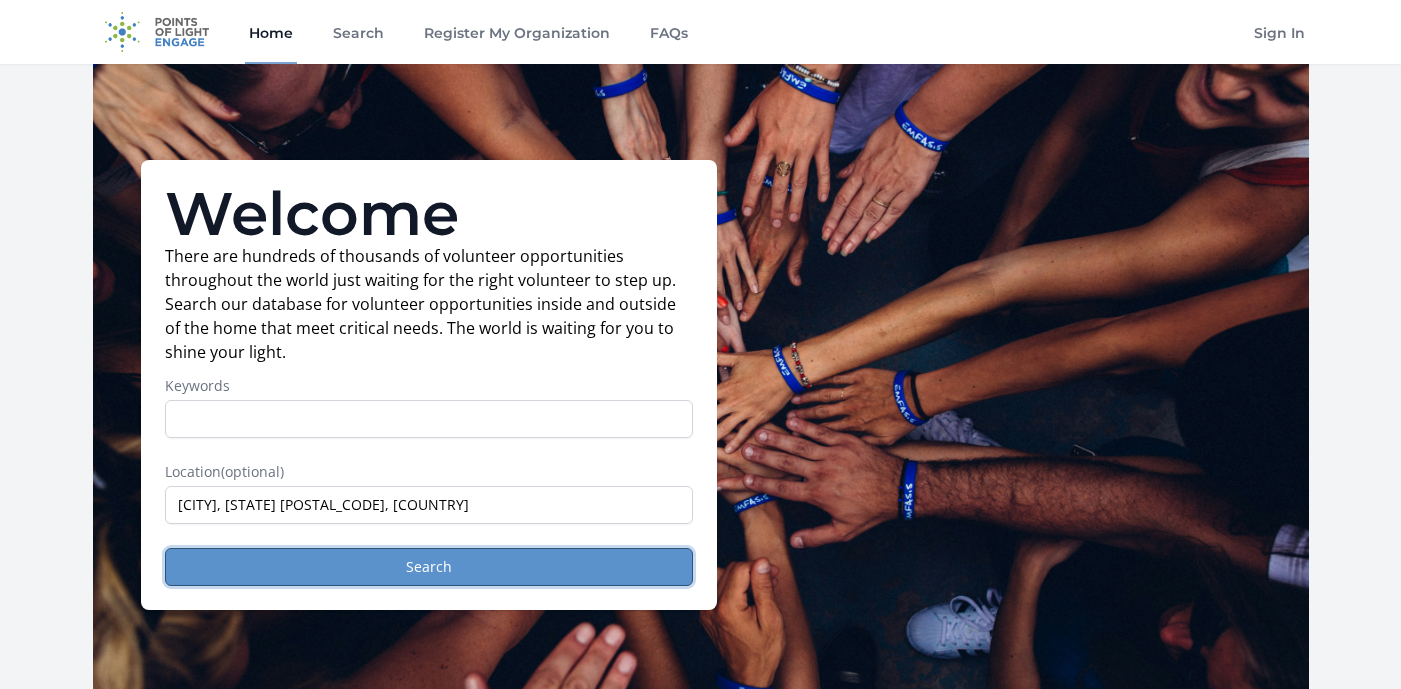 click on "Search" at bounding box center [429, 567] 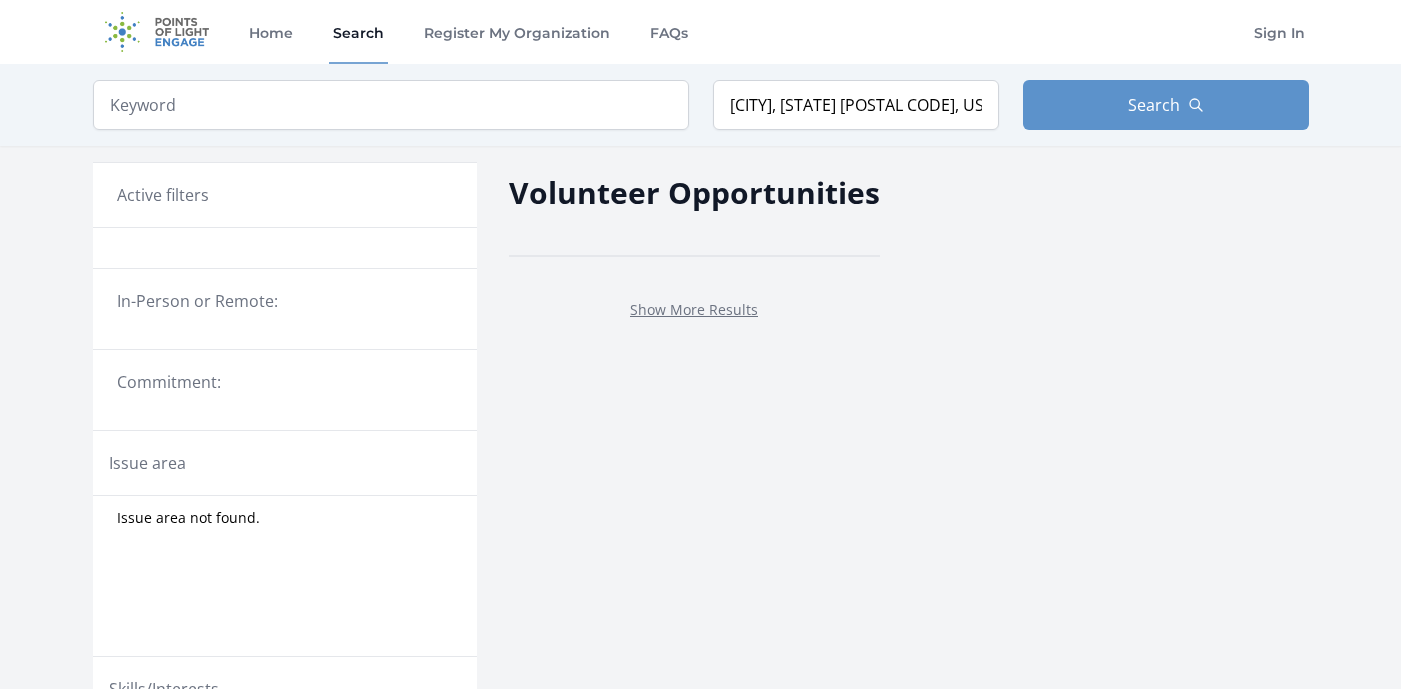 scroll, scrollTop: 0, scrollLeft: 0, axis: both 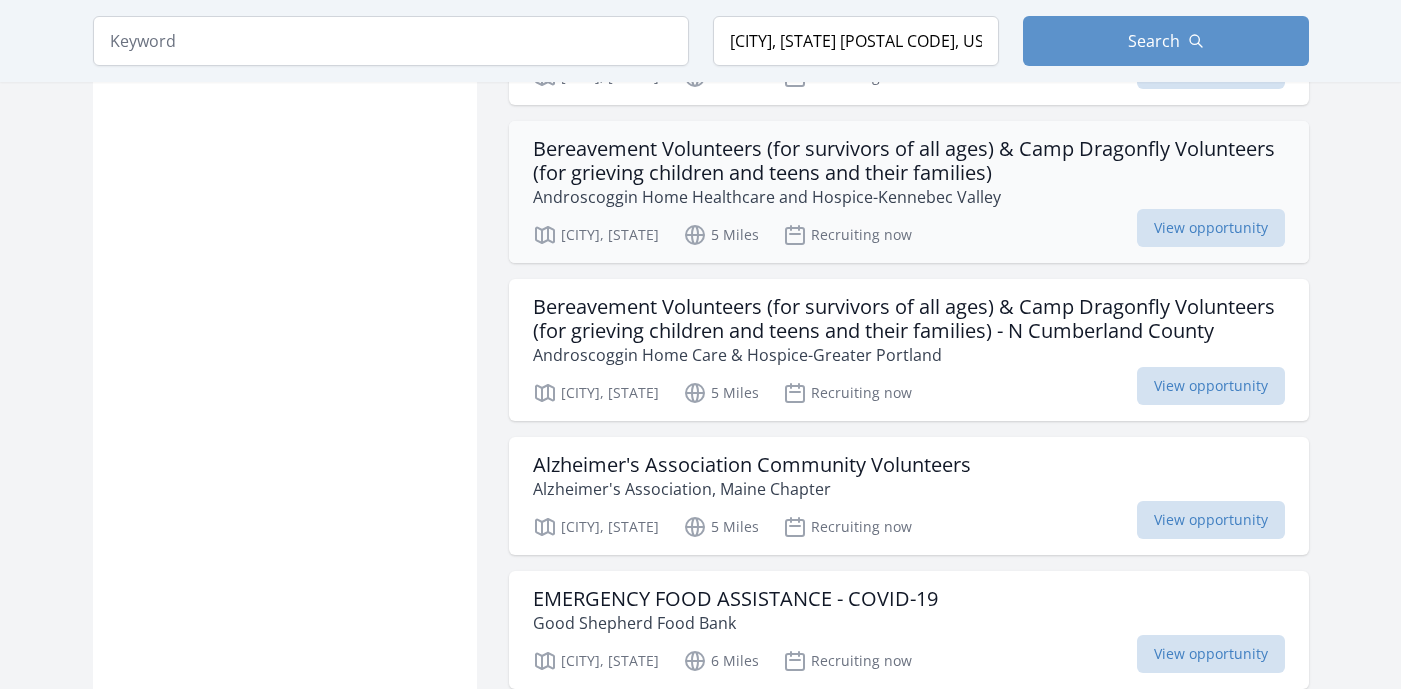 click on "Bereavement Volunteers (for survivors of all ages) & Camp Dragonfly Volunteers (for grieving children and teens and their families)" at bounding box center [909, 161] 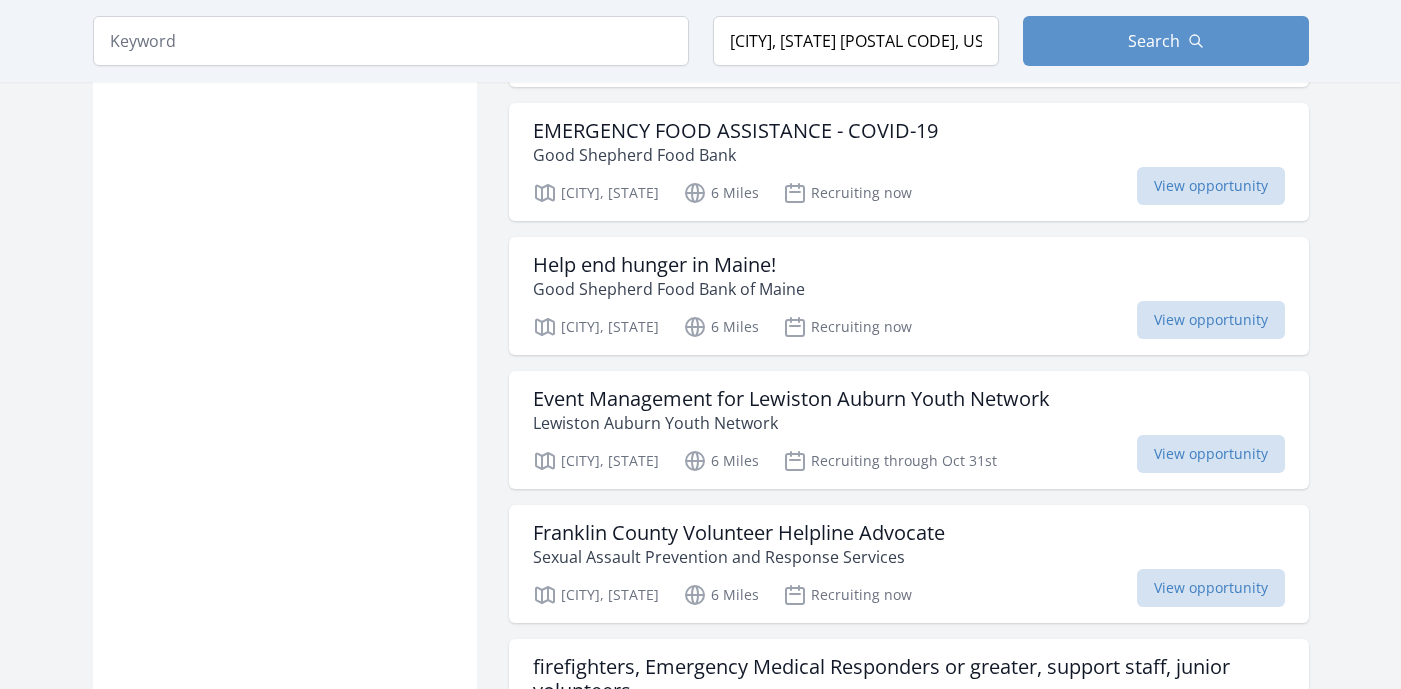 scroll, scrollTop: 2843, scrollLeft: 0, axis: vertical 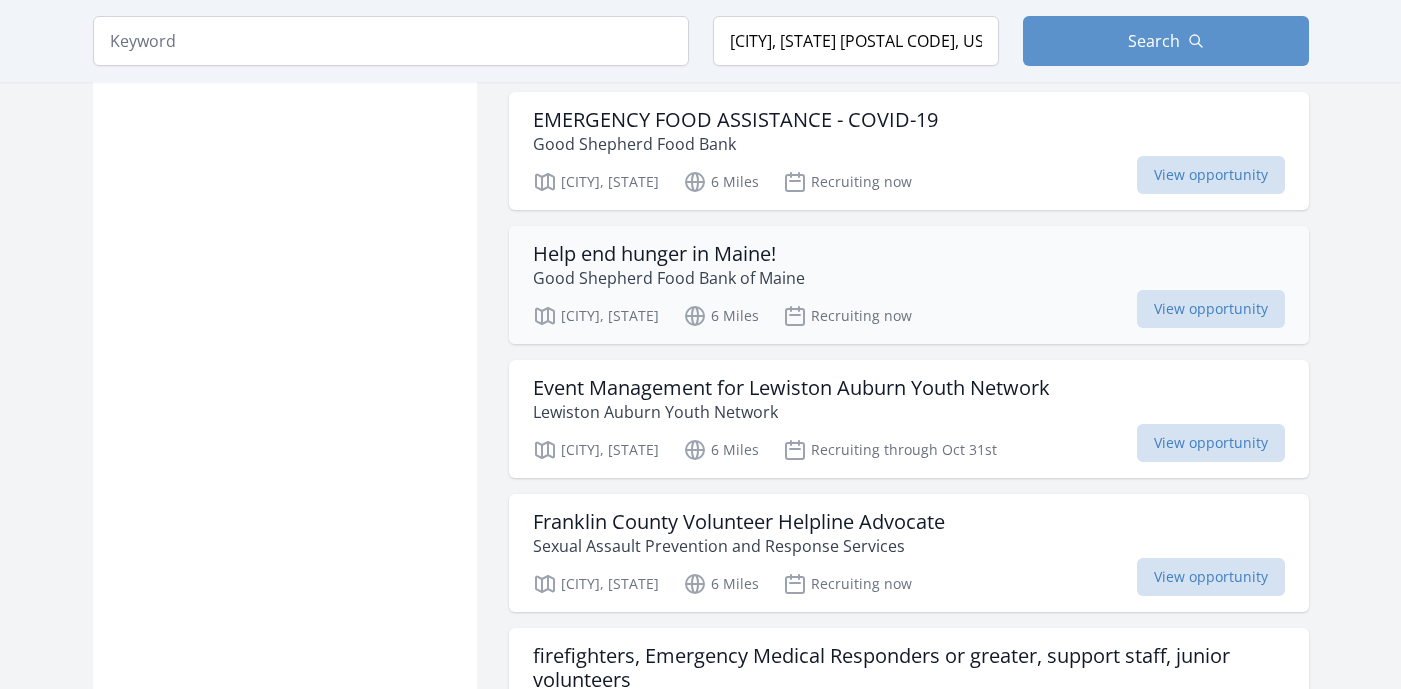 click on "Help end hunger in Maine!" at bounding box center (669, 254) 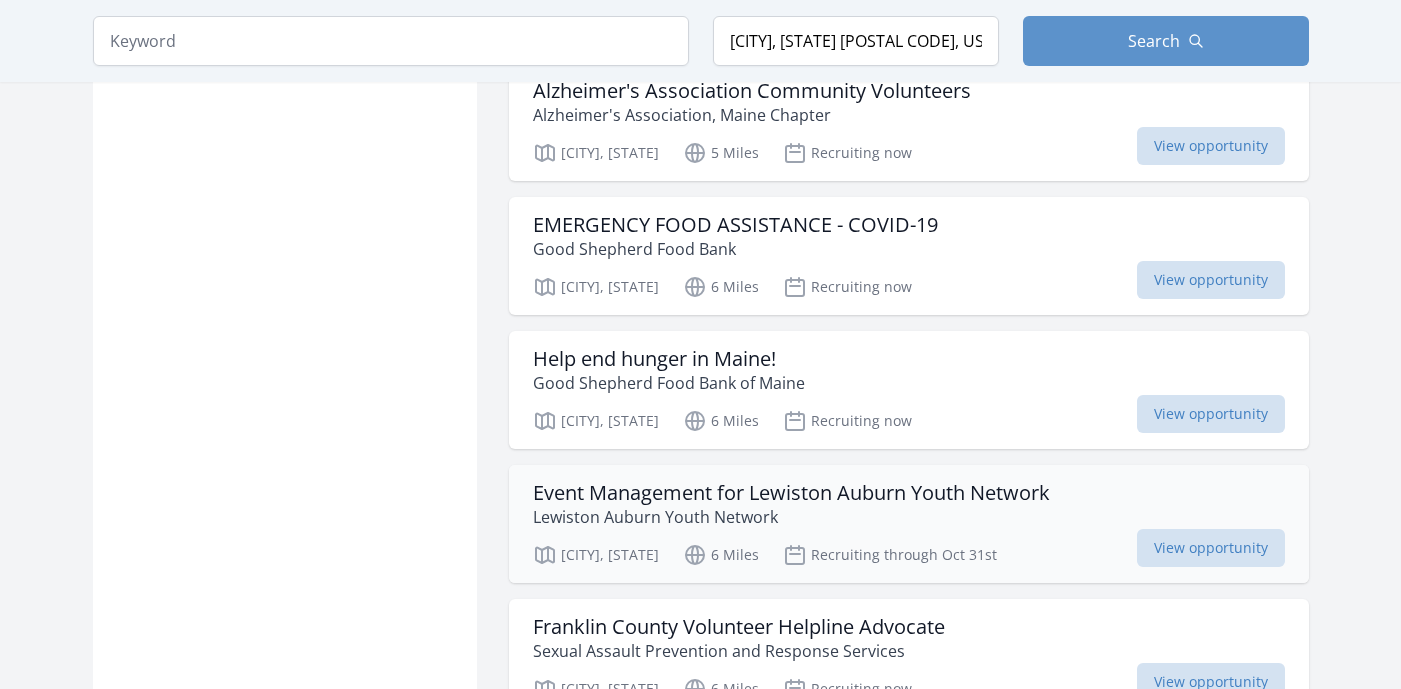 scroll, scrollTop: 2716, scrollLeft: 0, axis: vertical 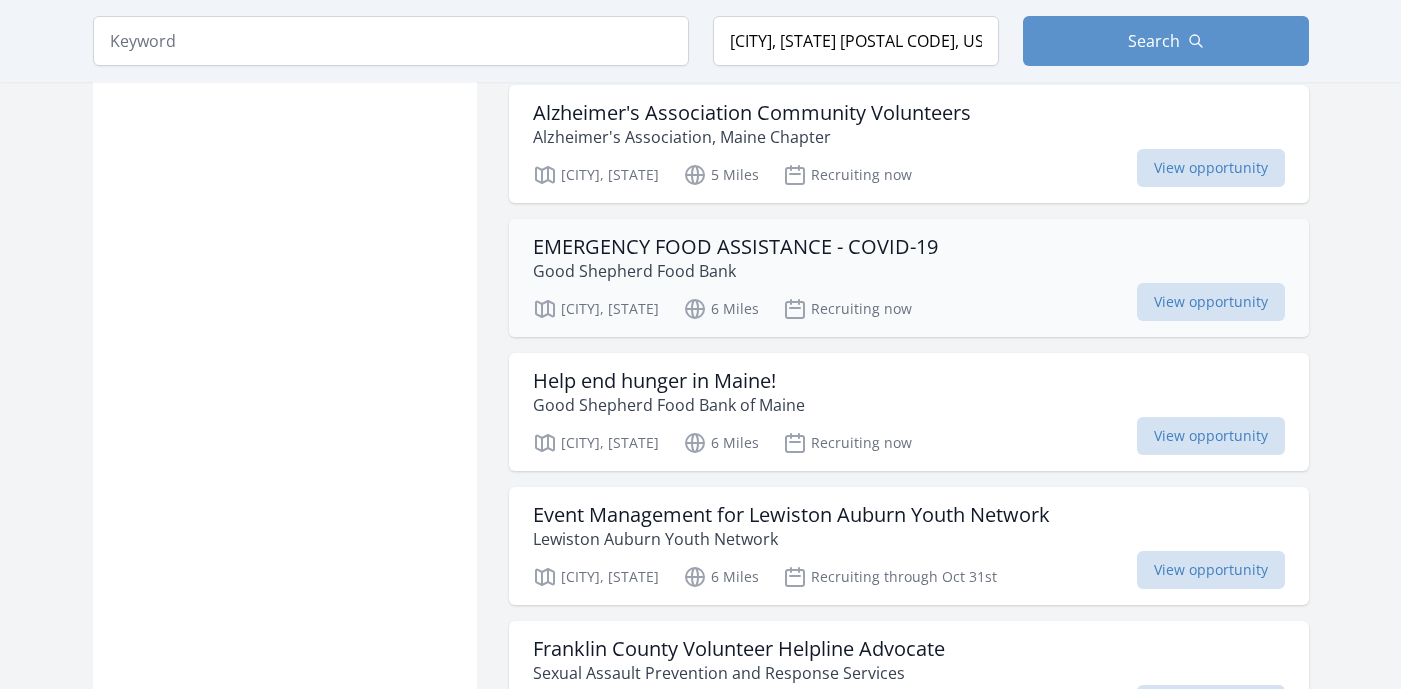 click on "EMERGENCY FOOD ASSISTANCE - COVID-19" at bounding box center [735, 247] 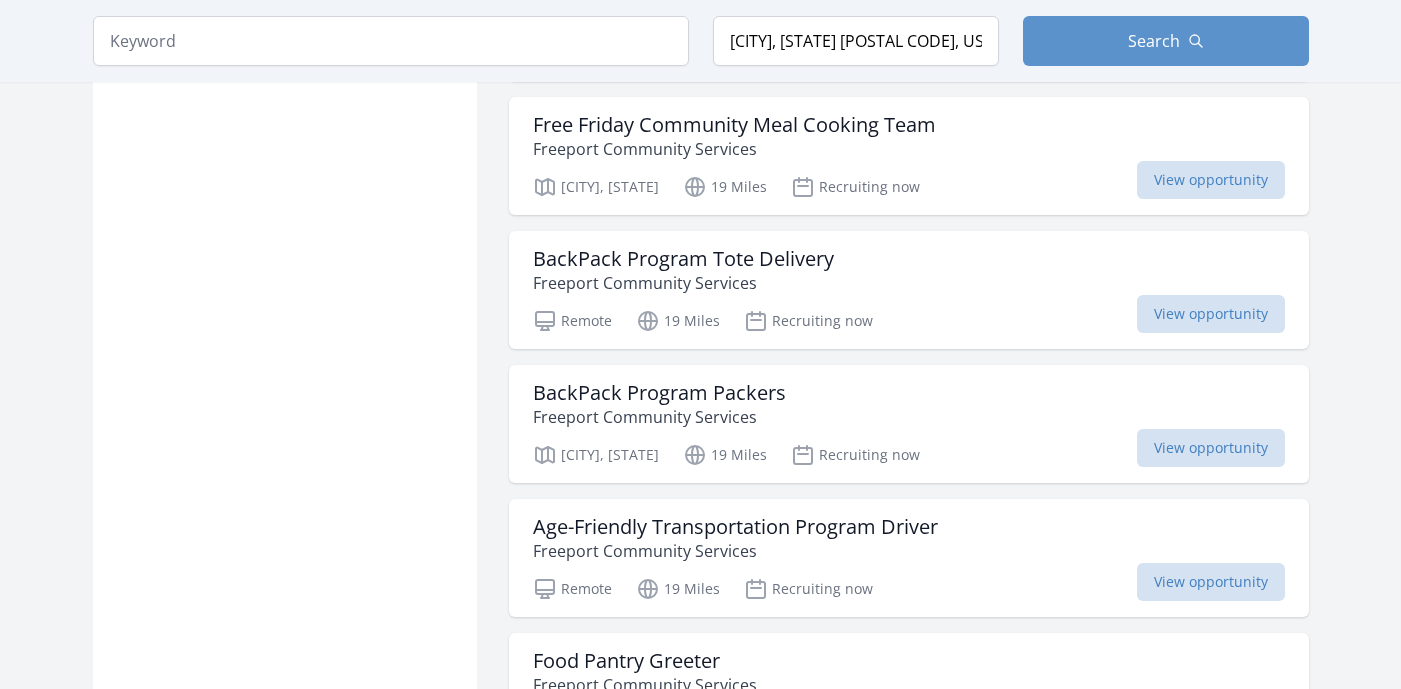 scroll, scrollTop: 7559, scrollLeft: 0, axis: vertical 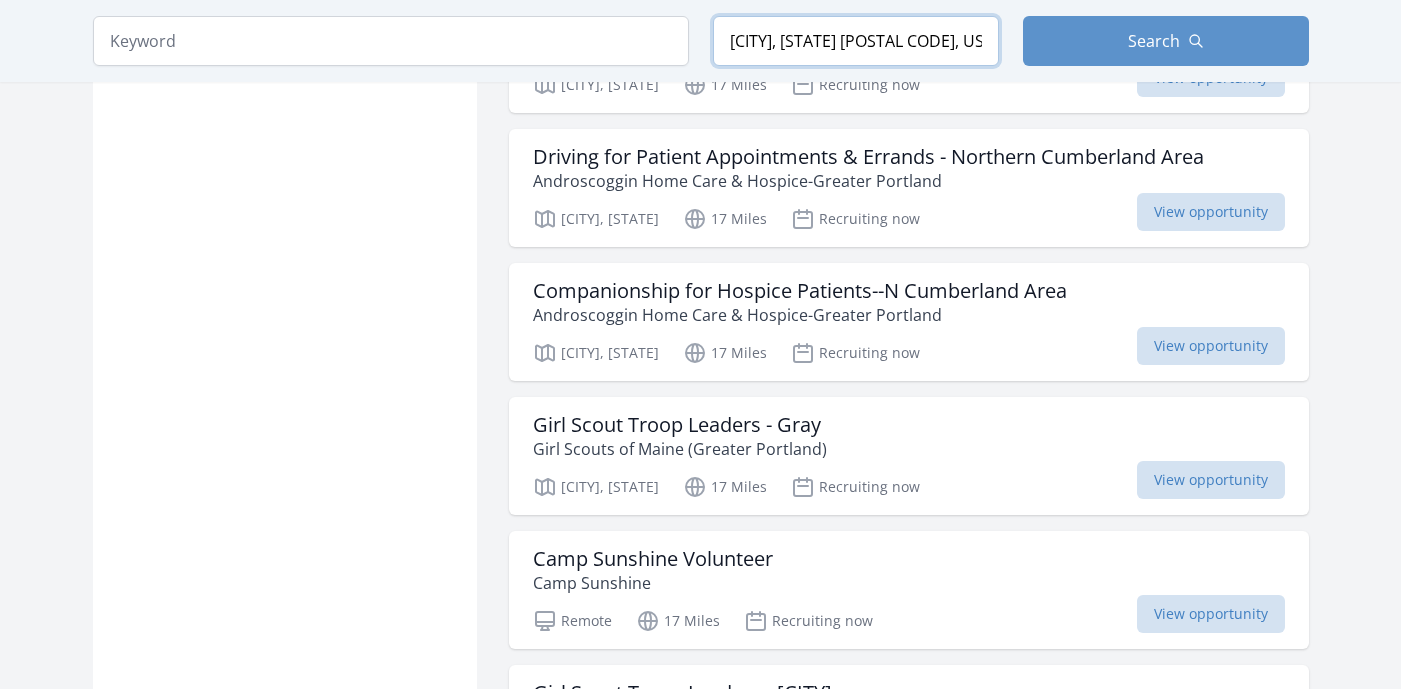 click on "Auburn, ME 04210, USA" at bounding box center [856, 41] 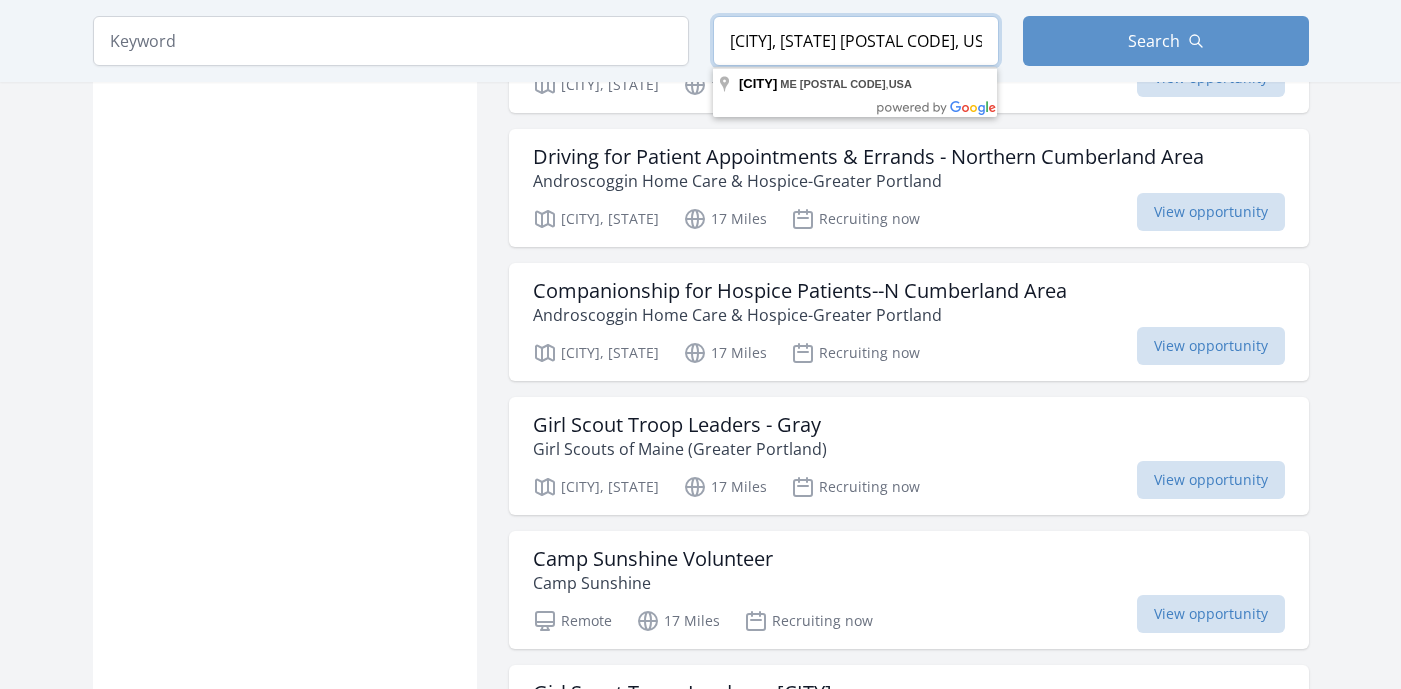 click on "Auburn, ME 04210, USA" at bounding box center (856, 41) 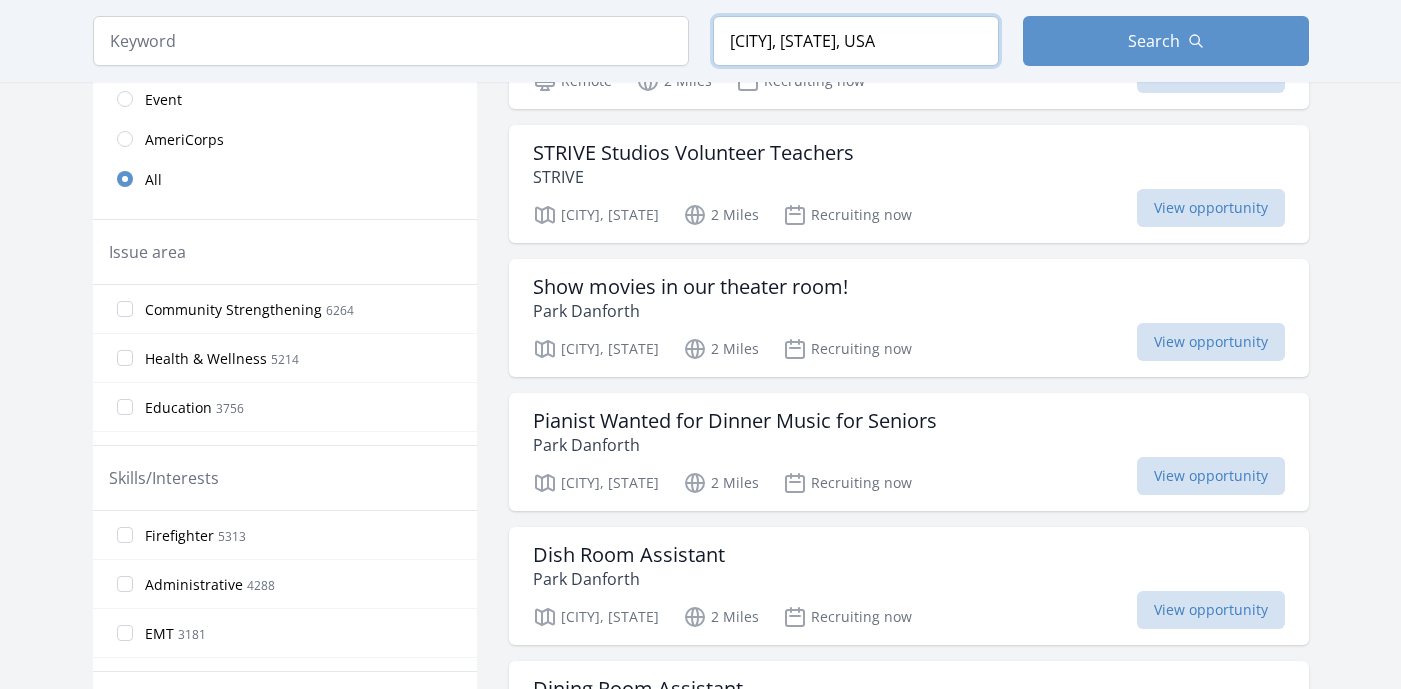 scroll, scrollTop: 586, scrollLeft: 0, axis: vertical 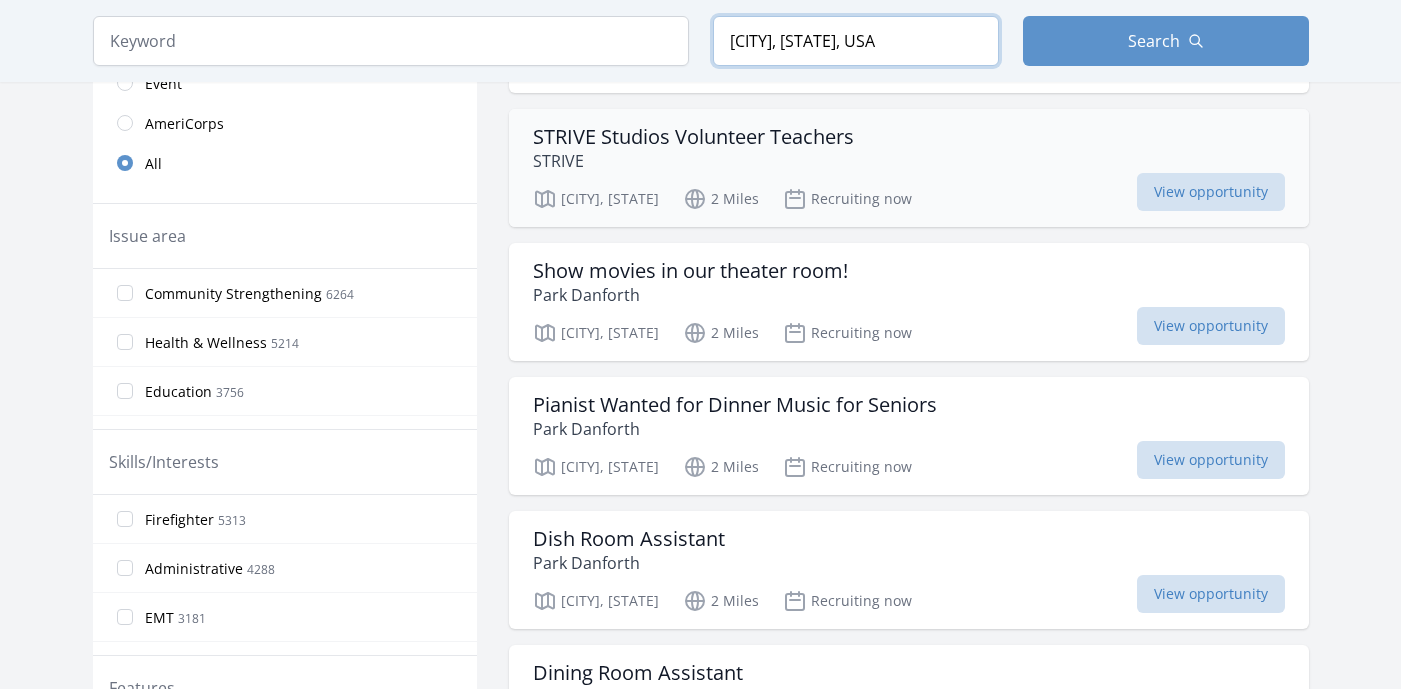 type on "Portland, ME, USA" 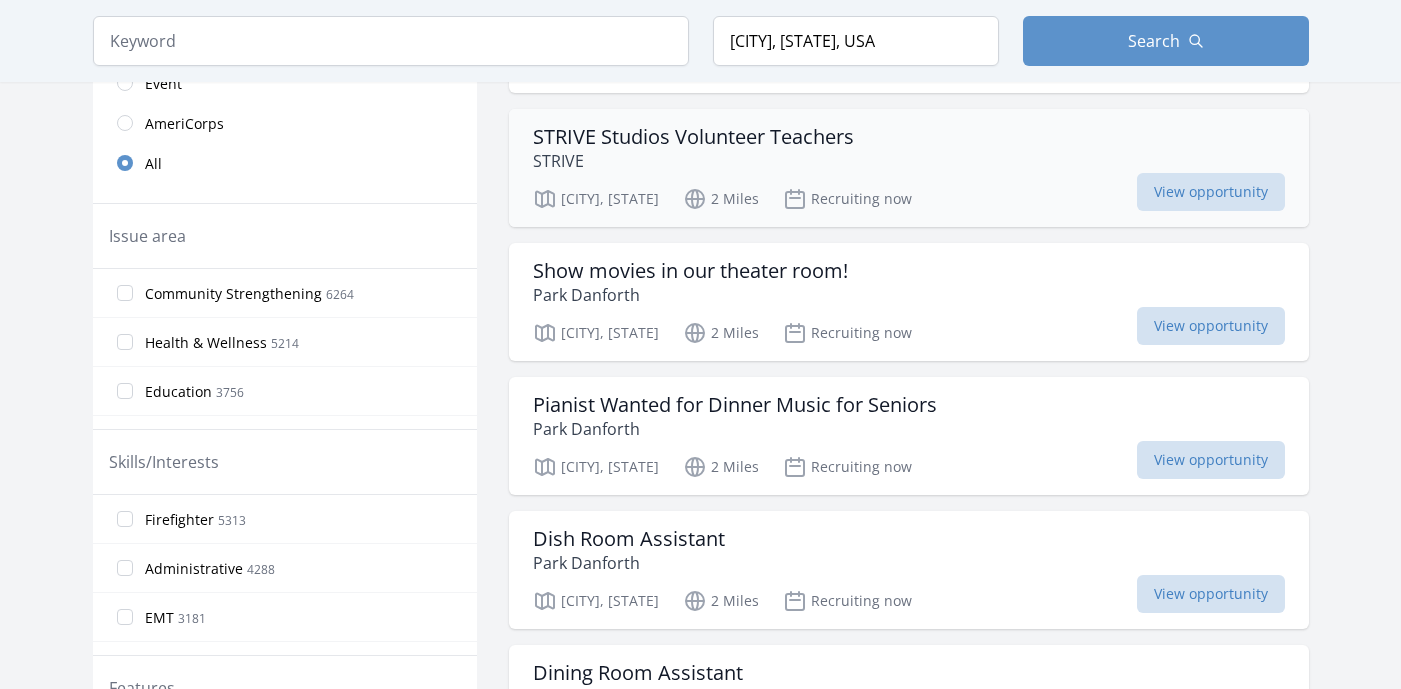 click on "STRIVE" at bounding box center (693, 161) 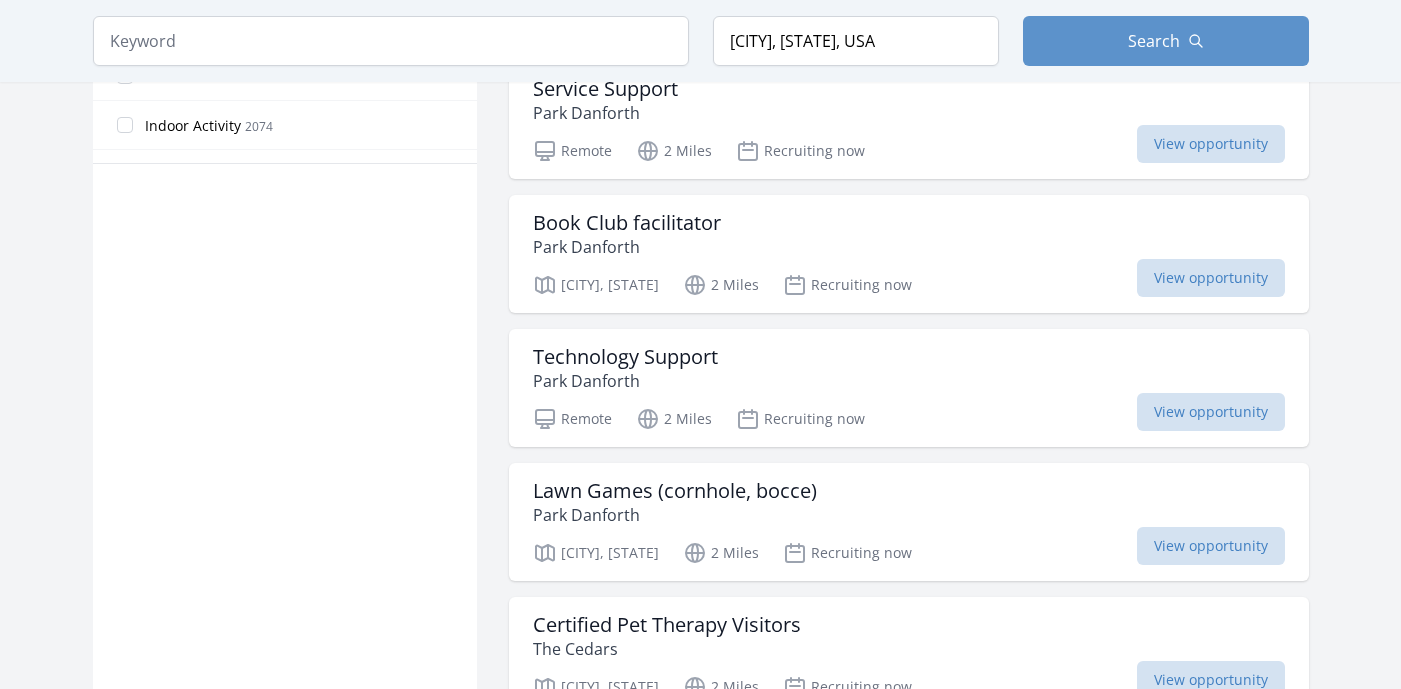 scroll, scrollTop: 1305, scrollLeft: 0, axis: vertical 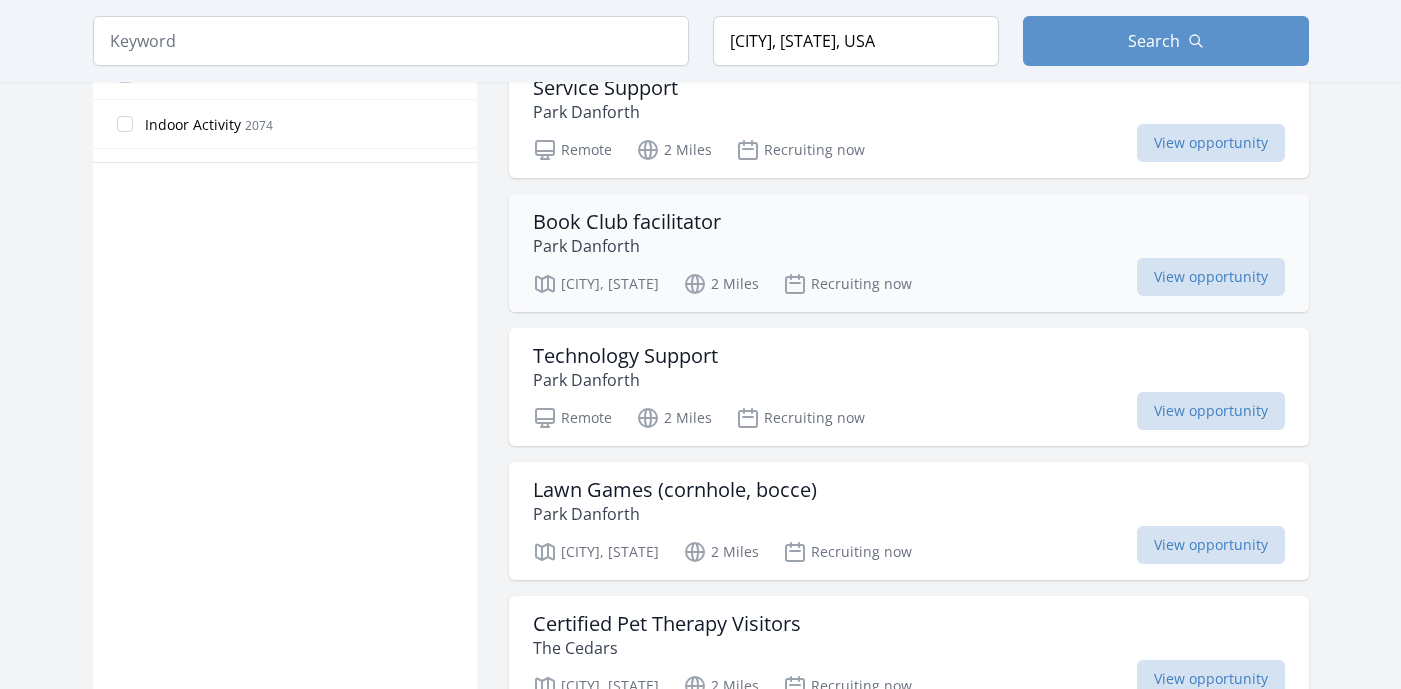 click on "Book Club facilitator" at bounding box center (627, 222) 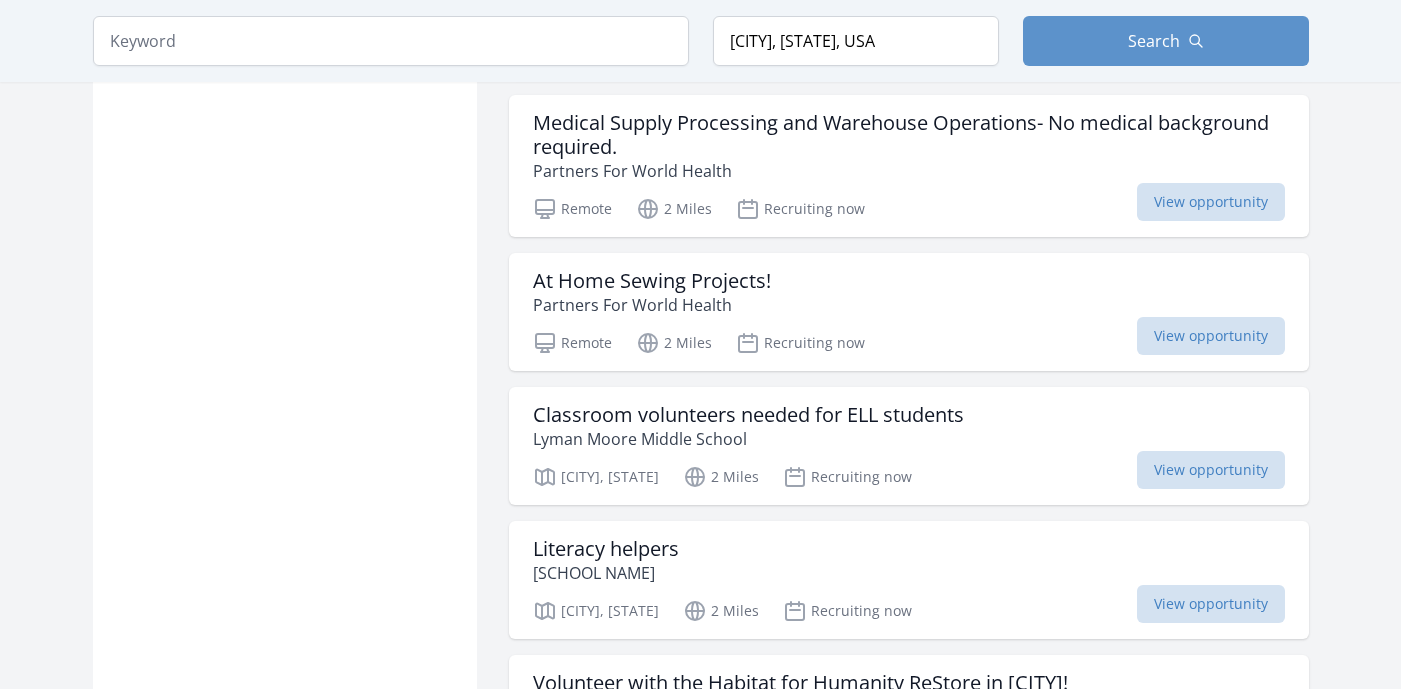 scroll, scrollTop: 4220, scrollLeft: 0, axis: vertical 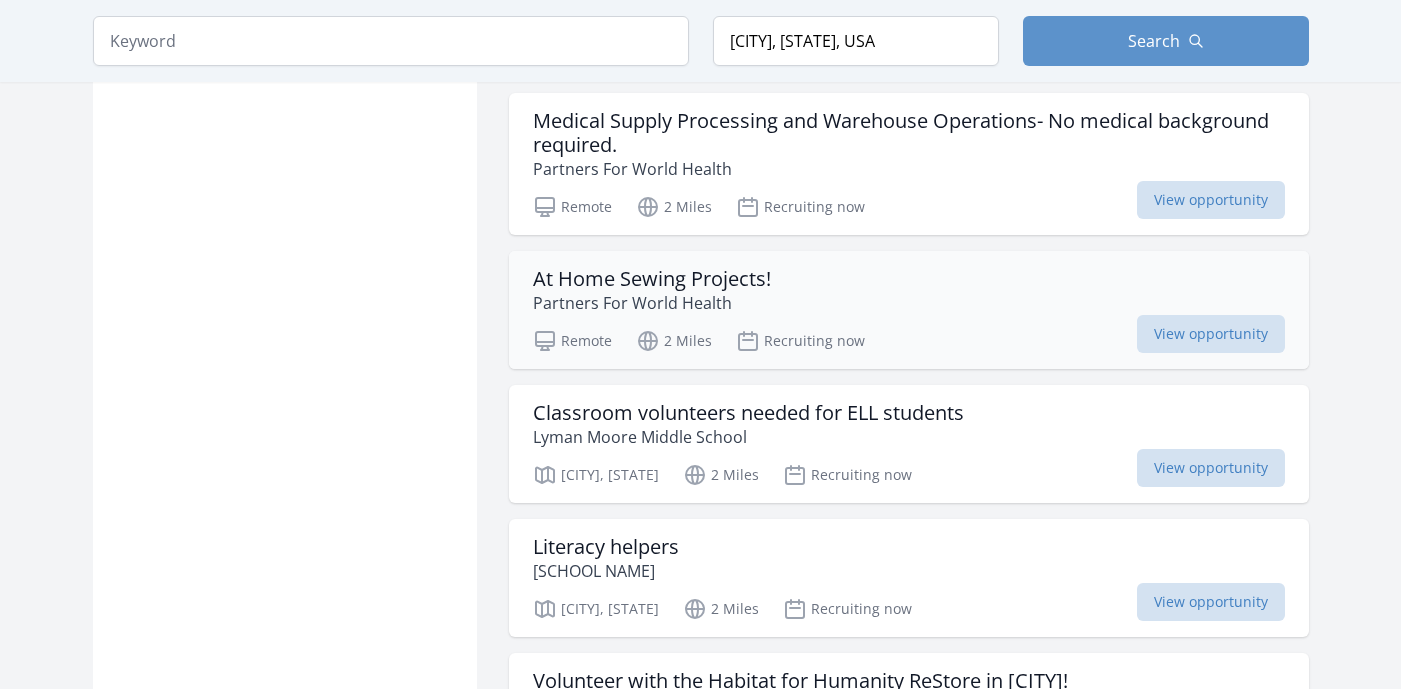 click on "At Home Sewing Projects!" at bounding box center (652, 279) 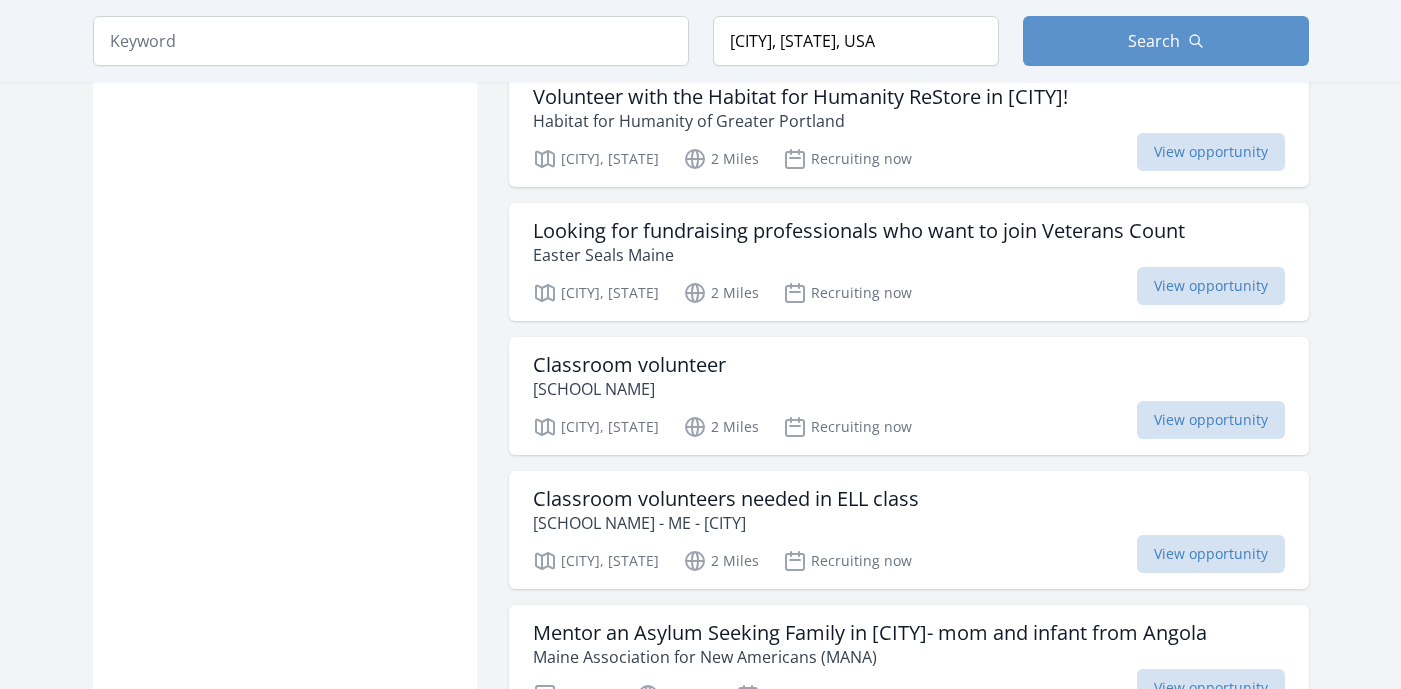 scroll, scrollTop: 4809, scrollLeft: 0, axis: vertical 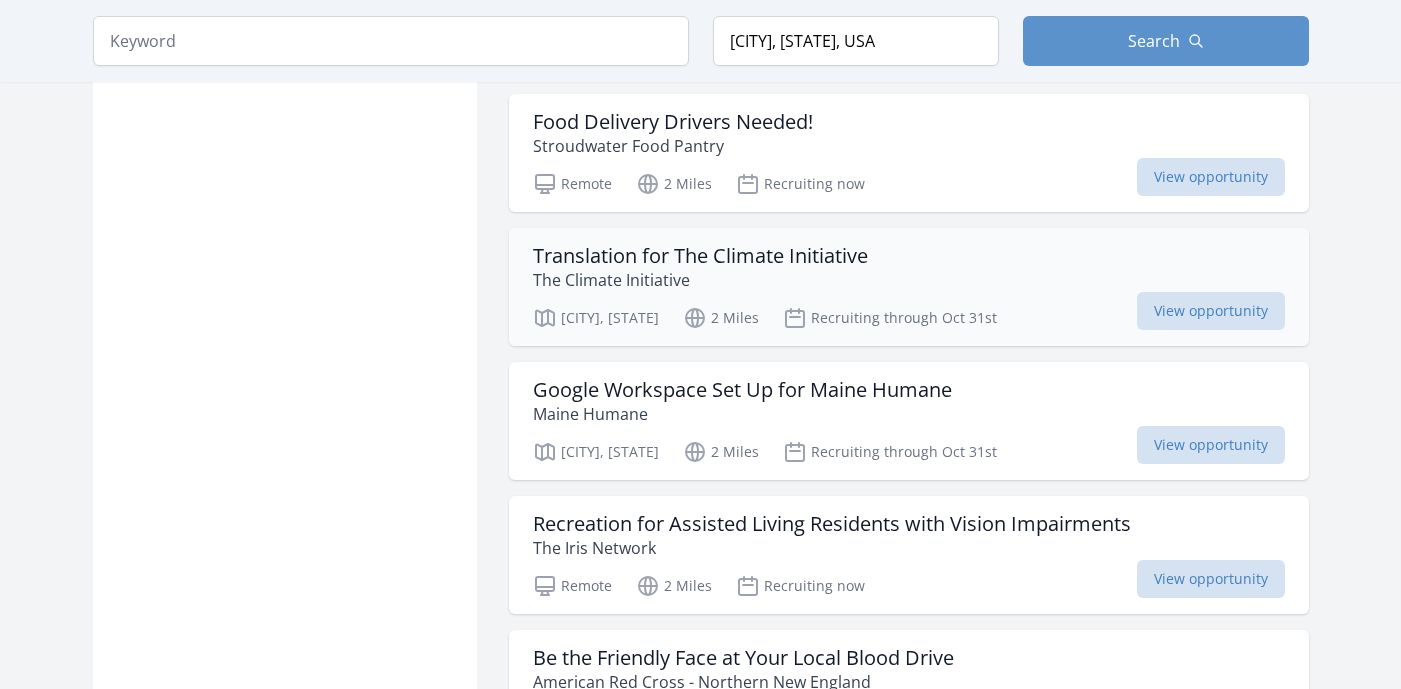 click on "The Climate Initiative" at bounding box center (700, 280) 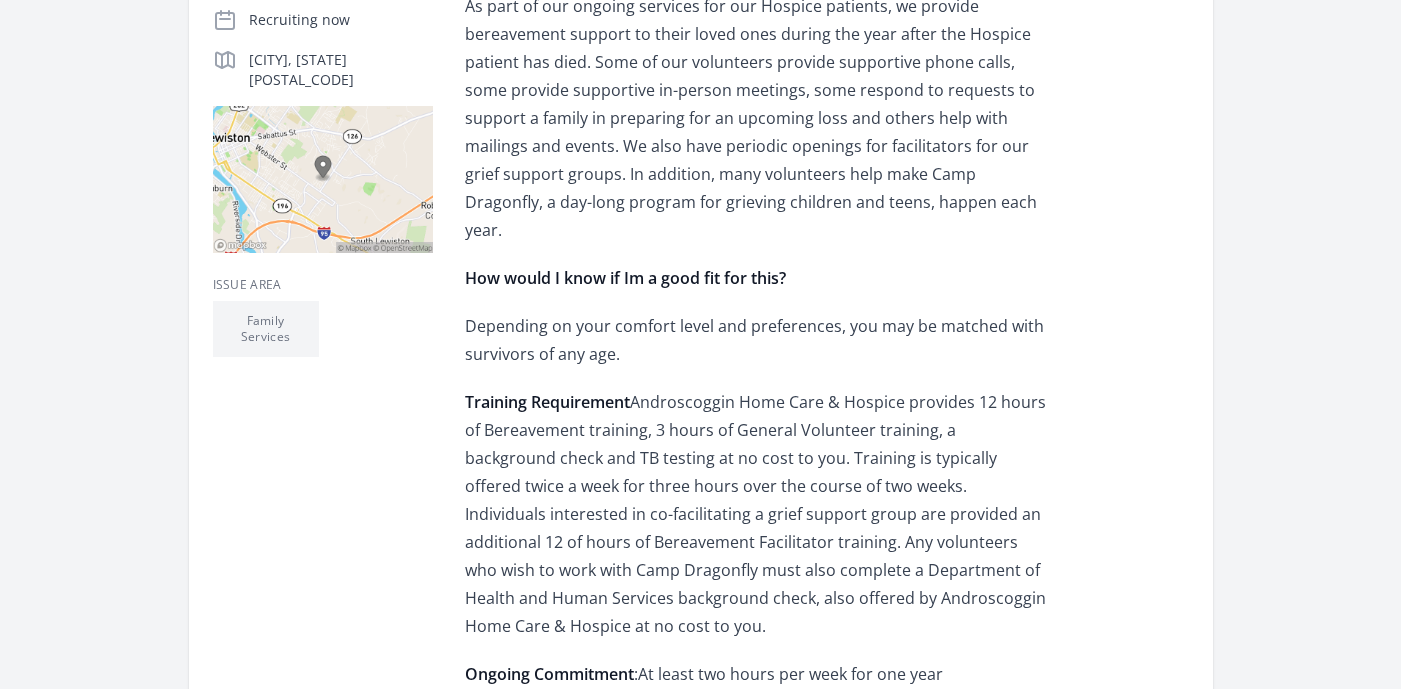 scroll, scrollTop: 631, scrollLeft: 0, axis: vertical 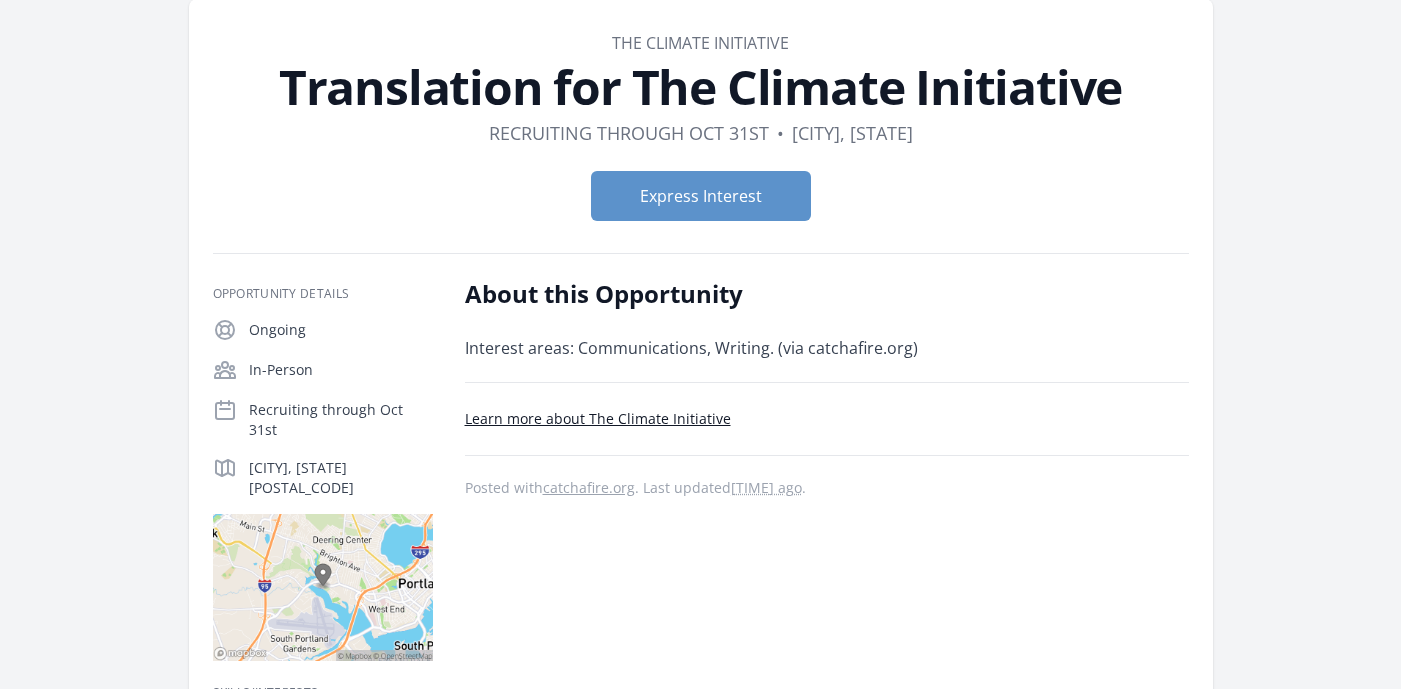 click on "Learn more about The Climate Initiative" at bounding box center [598, 418] 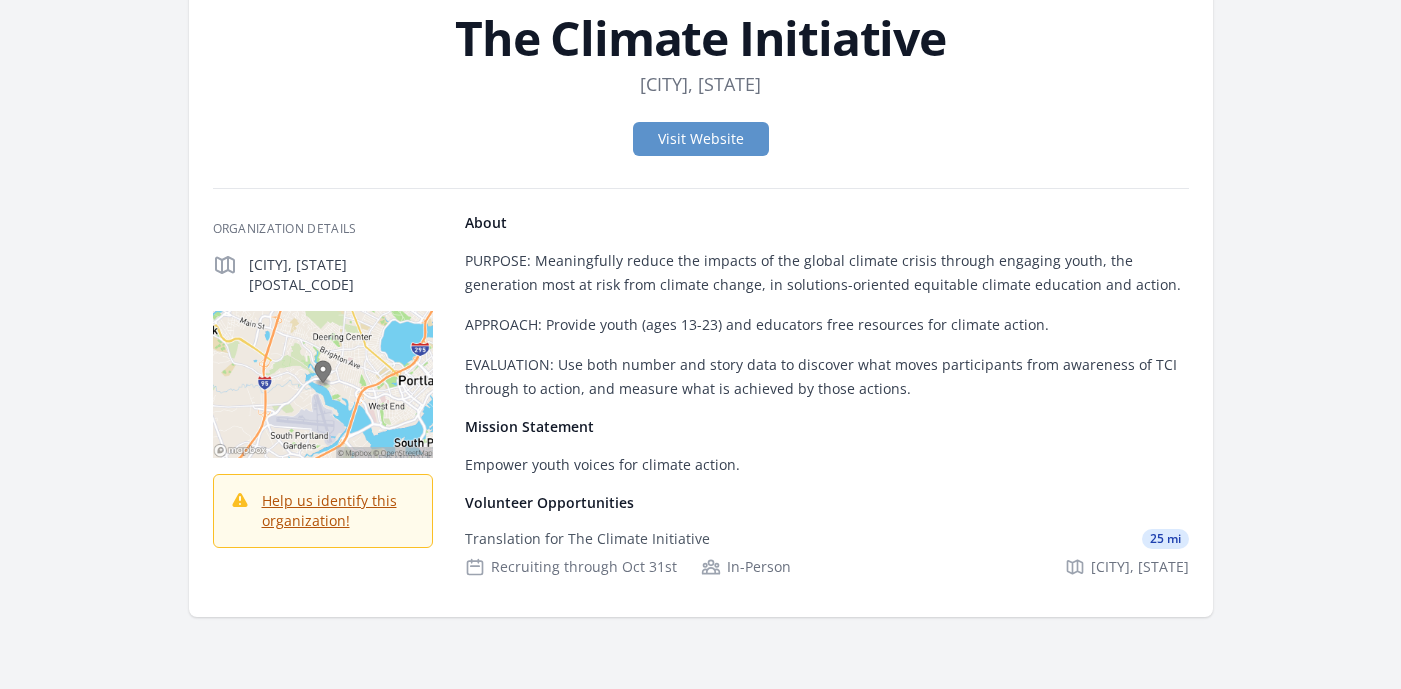 scroll, scrollTop: 111, scrollLeft: 0, axis: vertical 